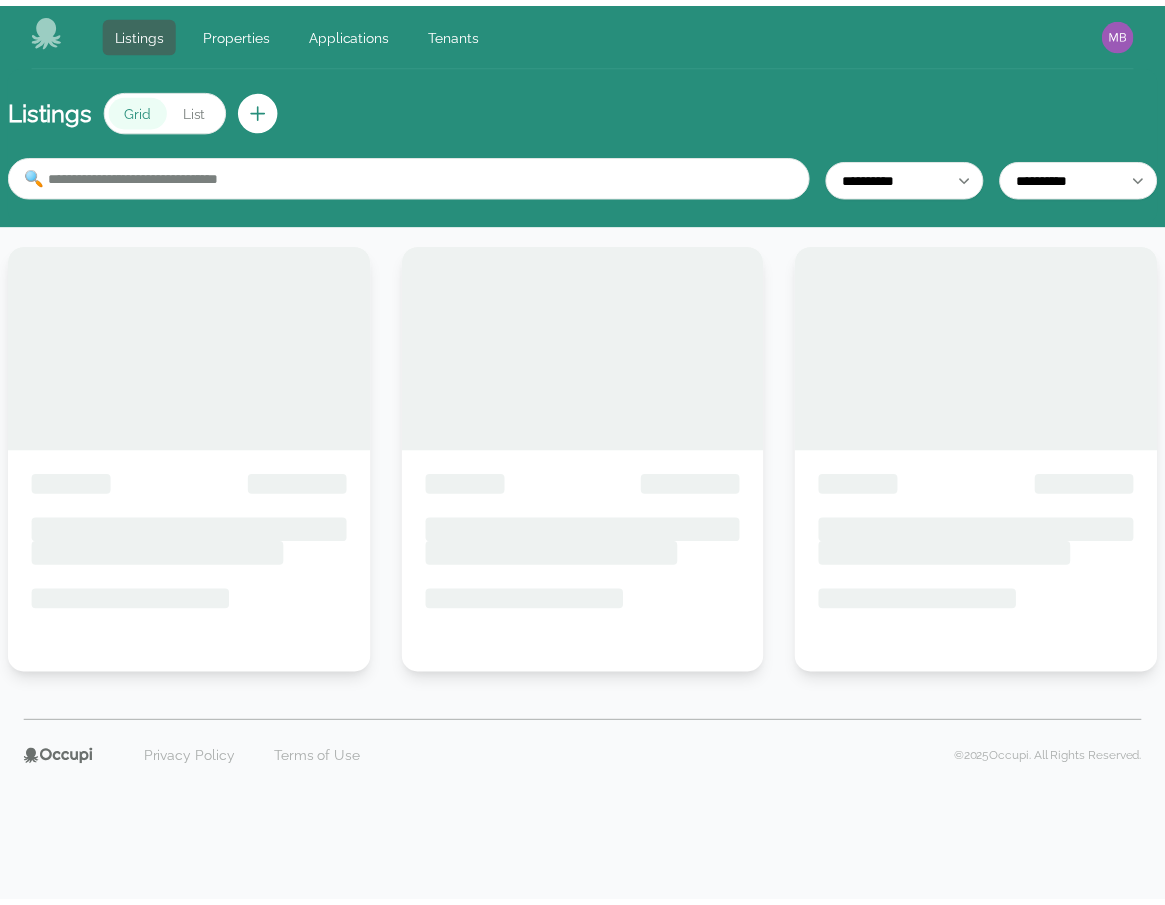 scroll, scrollTop: 0, scrollLeft: 0, axis: both 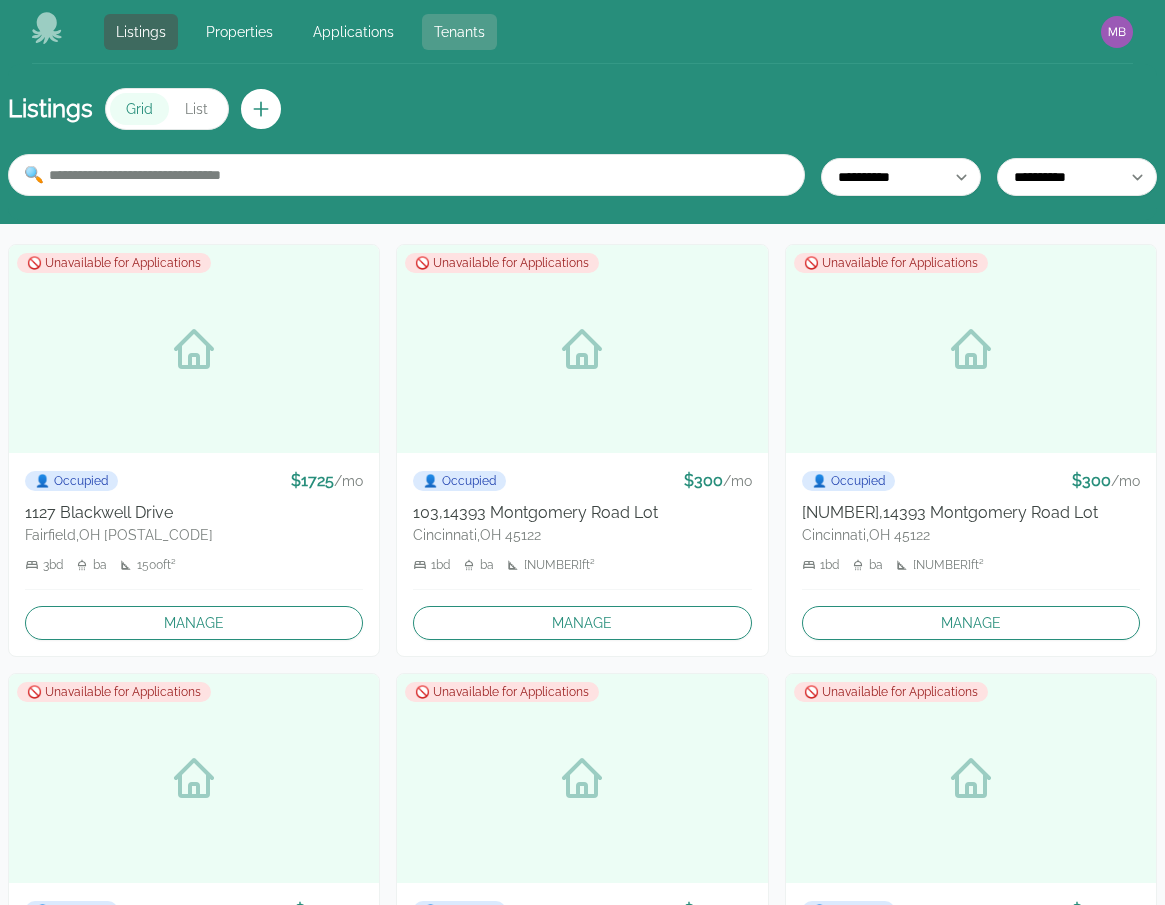 click on "Tenants" at bounding box center (459, 32) 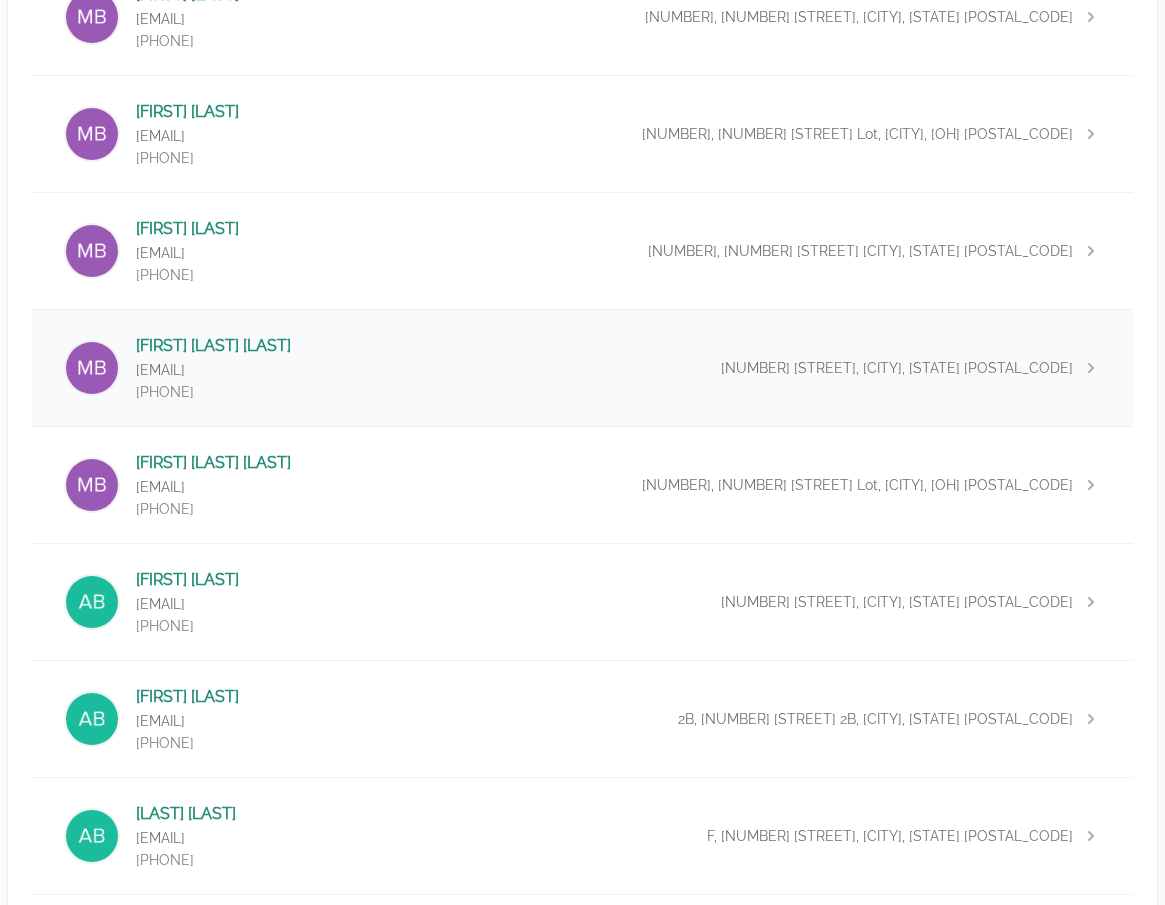scroll, scrollTop: 480, scrollLeft: 0, axis: vertical 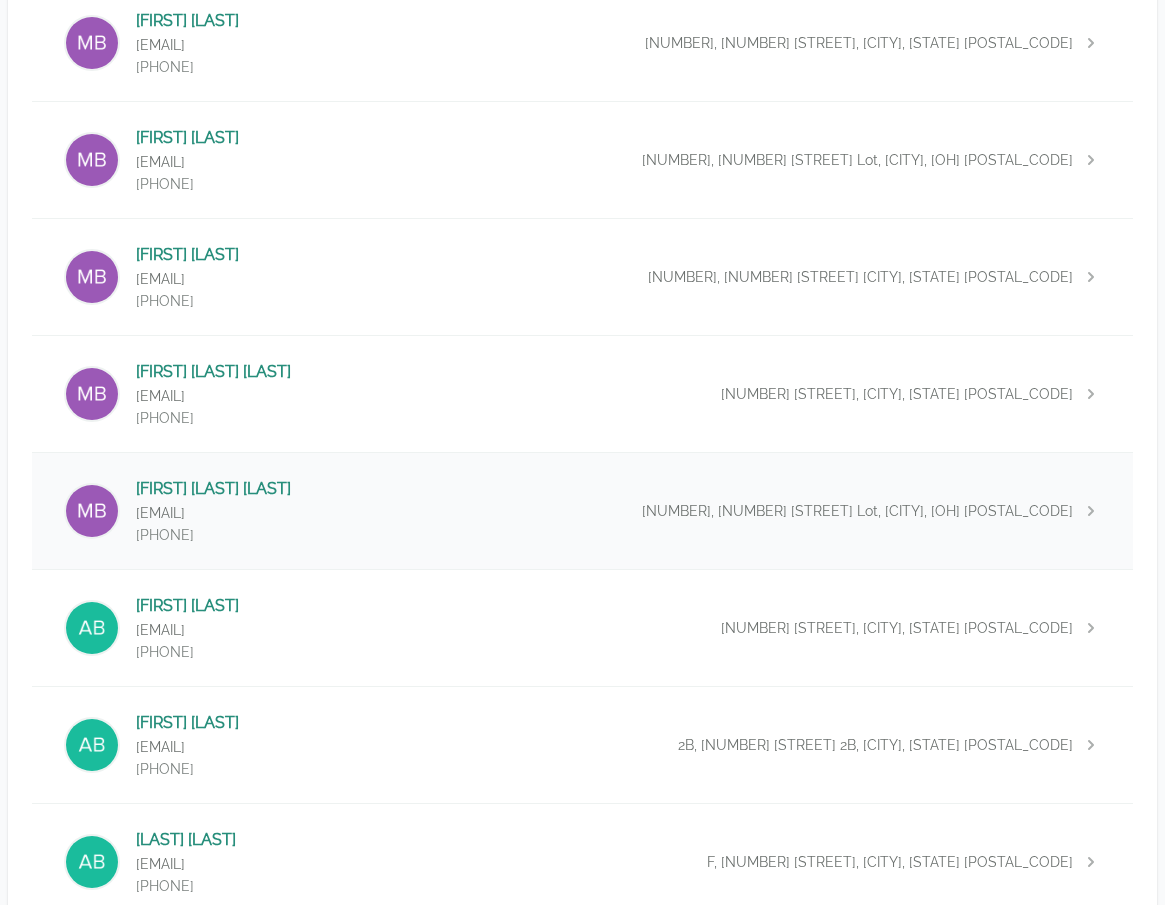 click on "[FIRST] [LAST] [EMAIL] [PHONE] [NUMBER], [NUMBER] [STREET], [CITY], [STATE] [POSTAL_CODE]" at bounding box center (582, 511) 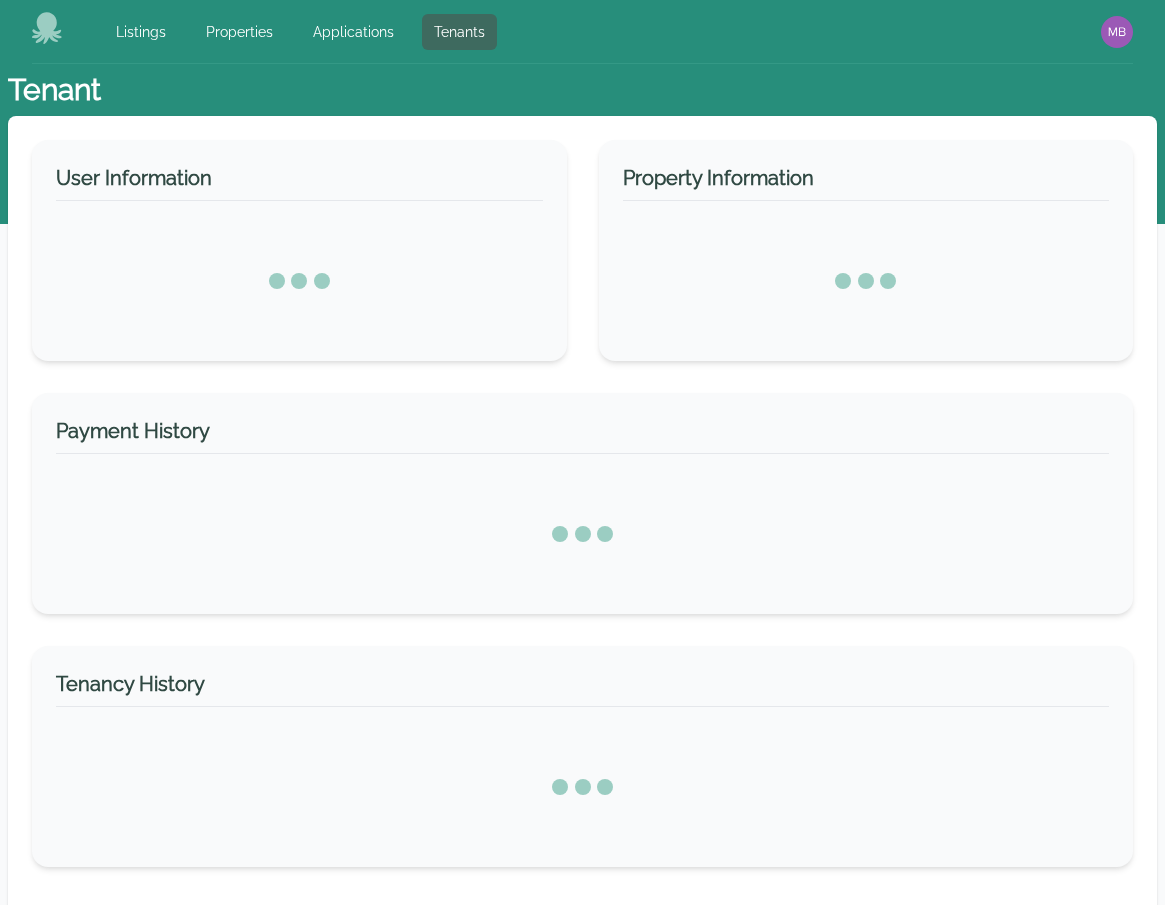 select on "*" 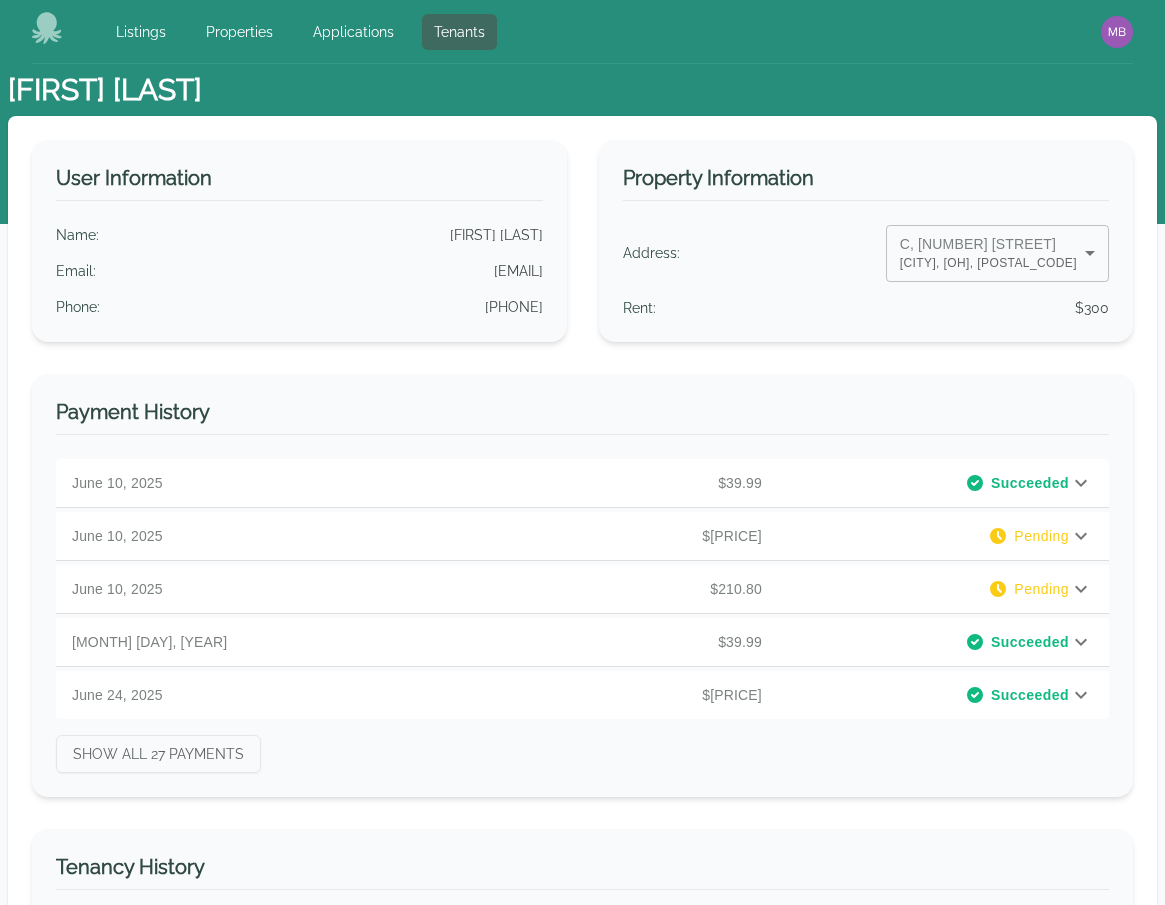 click on "Listings Properties Applications Tenants Open main menu Open user menu [FIRST] [LAST] User Information Name : [FIRST] [LAST] Email : [EMAIL] Phone : [PHONE] Property Information Address : C, [NUMBER] [STREET] [CITY], [STATE], [POSTAL_CODE] * ​ Rent : $300 Payment History June 10, 2025 $39.99 Succeeded PAYMENT DETAILS Total Payment: $39.99 June 10, 2025 $107.90 Pending PAYMENT DETAILS Total Payment: $107.90 June 10, 2025 $210.80 Pending PAYMENT DETAILS Total Payment: $210.80 June 17, 2025 $39.99 Succeeded PAYMENT DETAILS Total Payment: $39.99 June 24, 2025 $107.90 Succeeded PAYMENT DETAILS Rent : $100.00 Platform Fee: $7.90 Total Payment: $107.90 Show All 27 Payments Tenancy History Tenant Status Start Date End Date Actions [FIRST] [LAST] Current July 28, 2025 N/A End Transfer [FIRST] [LAST] Current June 10, 2025 N/A End Transfer [FIRST] [LAST] Past June 10, 2025 June 10, 2025 [FIRST] [LAST] Past June 10, 2025 June 10, 2025 Rows per page: * * ** ** *** 1–4 of 4" at bounding box center [582, 452] 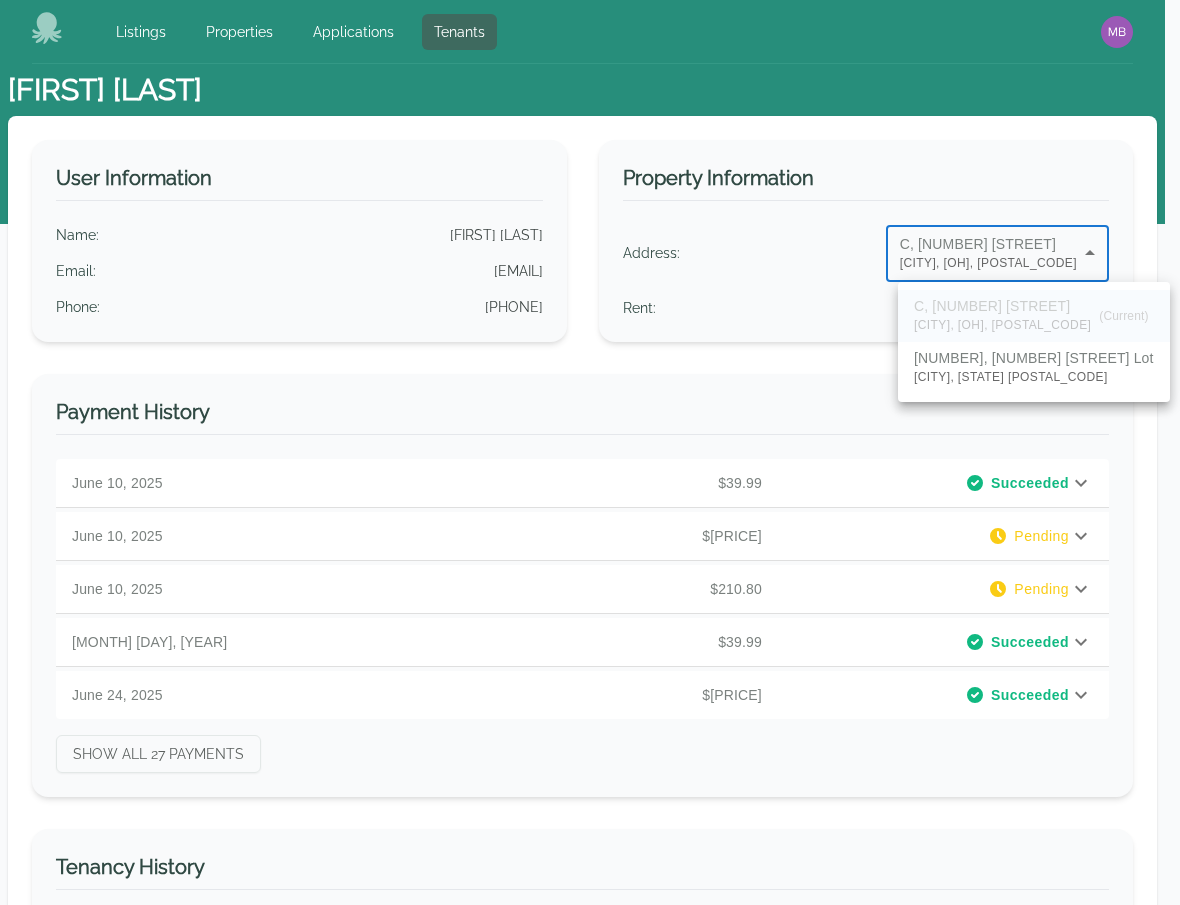 click on "[NUMBER], [NUMBER] [STREET] Lot" at bounding box center (1034, 358) 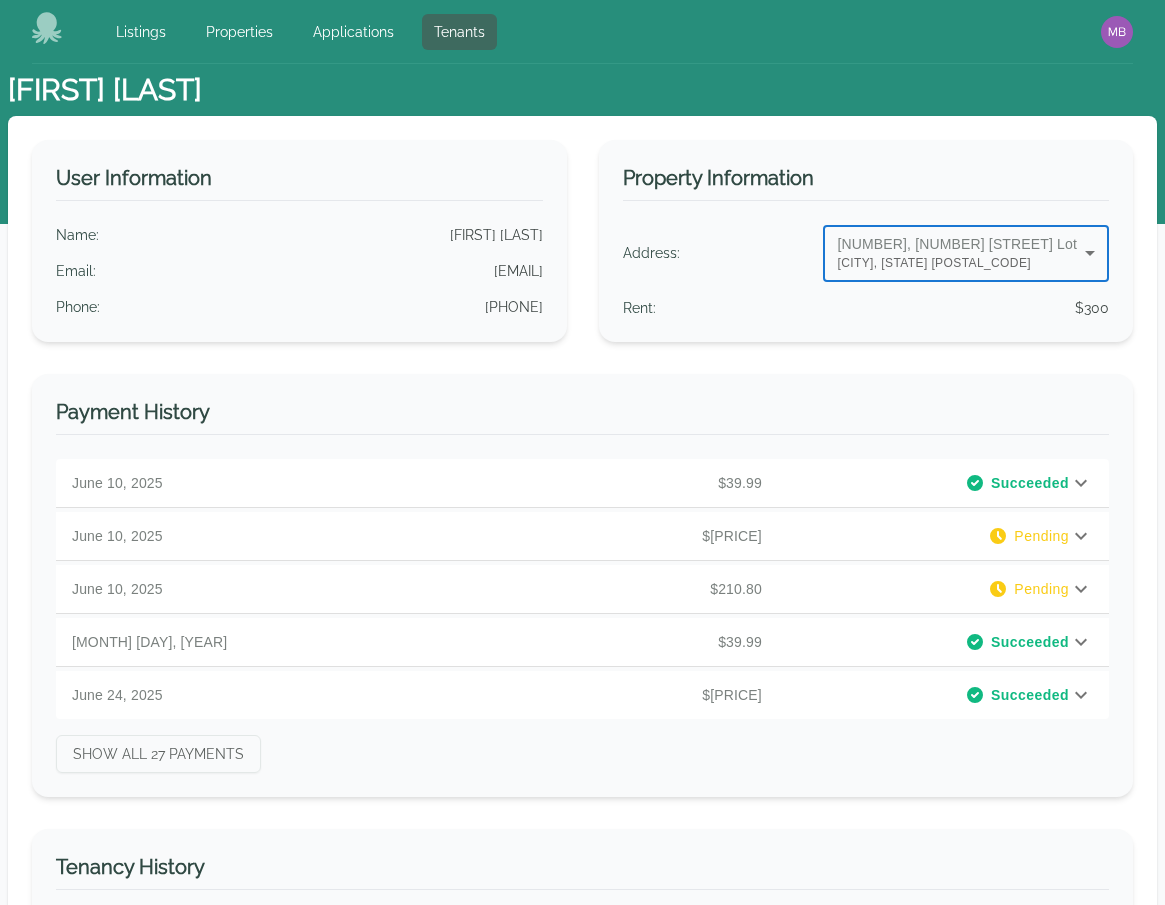 click on "Listings Properties Applications Tenants Open main menu Open user menu [FIRST] [LAST] User Information Name : [FIRST] [LAST] Email : [EMAIL] Phone : [PHONE] Property Information Address : [NUMBER], [NUMBER] [STREET] [CITY], [STATE] [POSTAL_CODE] ** ​ Rent : $300 Payment History June 10, 2025 $39.99 Succeeded PAYMENT DETAILS Total Payment: $39.99 June 10, 2025 $107.90 Pending PAYMENT DETAILS Total Payment: $107.90 June 10, 2025 $210.80 Pending PAYMENT DETAILS Total Payment: $210.80 June 17, 2025 $39.99 Succeeded PAYMENT DETAILS Total Payment: $39.99 June 24, 2025 $107.90 Succeeded PAYMENT DETAILS Rent : $100.00 Platform Fee: $7.90 Total Payment: $107.90 Show All 27 Payments Tenancy History Tenant Status Start Date End Date Actions [FIRST] [LAST] Current July 28, 2025 N/A End Transfer [FIRST] [LAST] Current June 10, 2025 N/A End Transfer [FIRST] [LAST] Past June 10, 2025 June 10, 2025 [FIRST] [LAST] Past June 10, 2025 June 10, 2025 Rows per page: * * ** **" at bounding box center [582, 452] 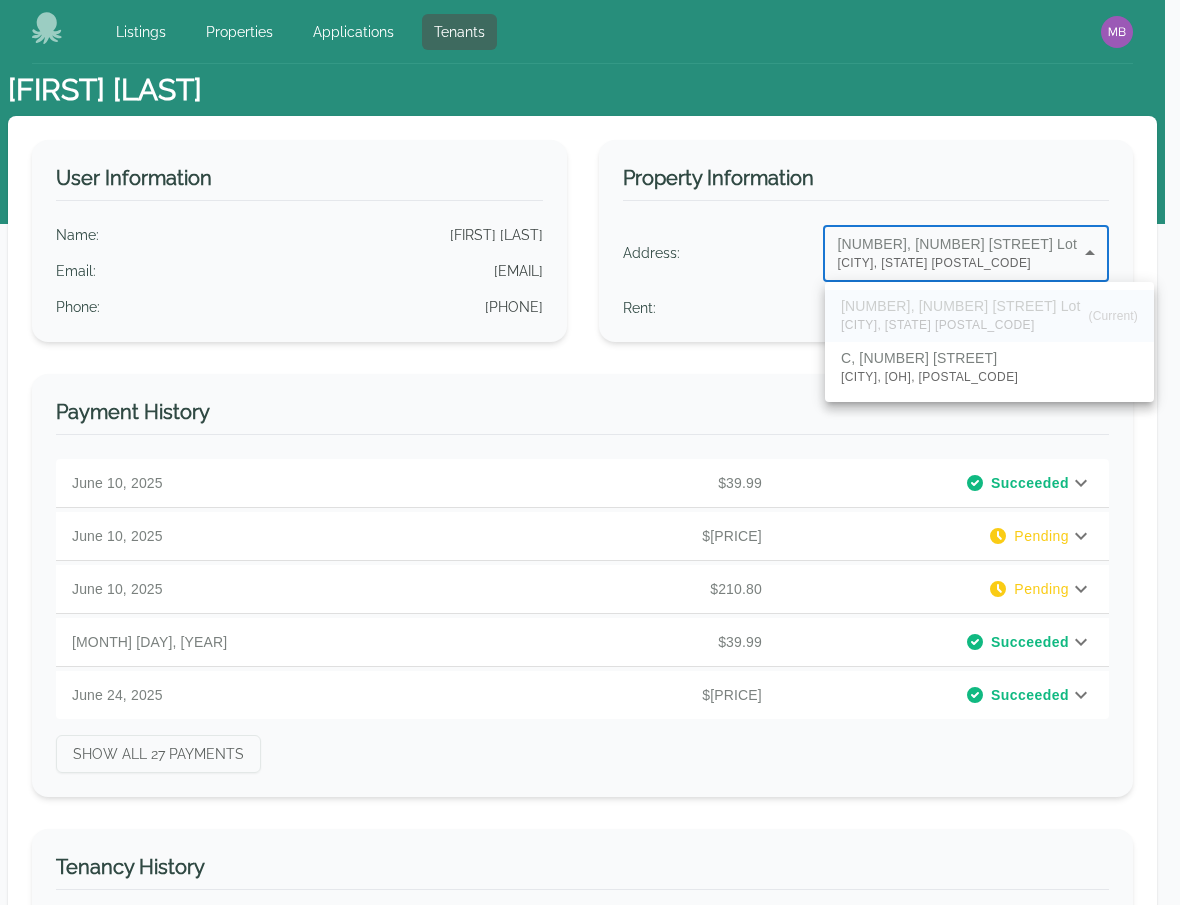 click on "C, [NUMBER] [STREET] [CITY], [STATE], [POSTAL_CODE]" at bounding box center [989, 368] 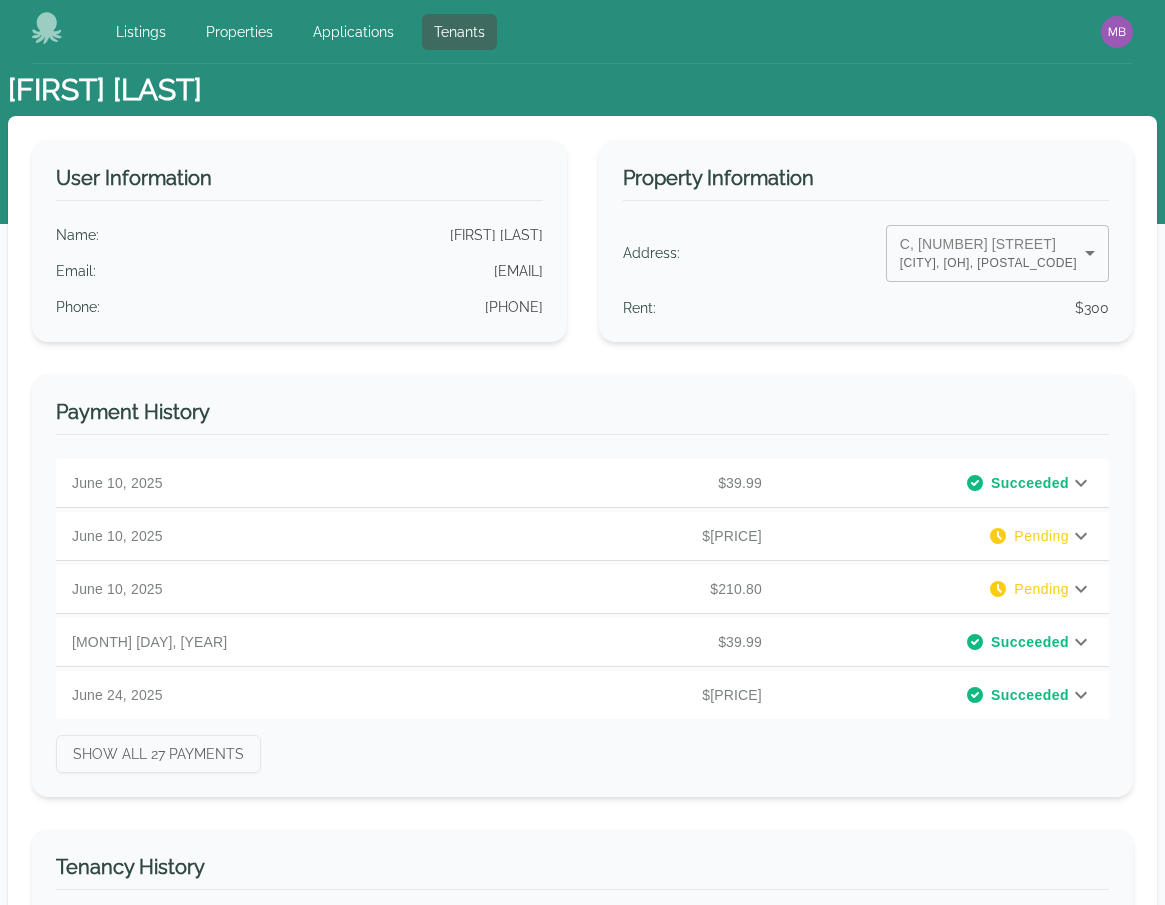 click on "Listings Properties Applications Tenants Open main menu Open user menu [FIRST] [LAST] User Information Name : [FIRST] [LAST] Email : [EMAIL] Phone : [PHONE] Property Information Address : C, [NUMBER] [STREET] [CITY], [STATE], [POSTAL_CODE] * ​ Rent : $300 Payment History June 10, 2025 $39.99 Succeeded PAYMENT DETAILS Total Payment: $39.99 June 10, 2025 $107.90 Pending PAYMENT DETAILS Total Payment: $107.90 June 10, 2025 $210.80 Pending PAYMENT DETAILS Total Payment: $210.80 June 17, 2025 $39.99 Succeeded PAYMENT DETAILS Total Payment: $39.99 June 24, 2025 $107.90 Succeeded PAYMENT DETAILS Rent : $100.00 Platform Fee: $7.90 Total Payment: $107.90 Show All 27 Payments Tenancy History Tenant Status Start Date End Date Actions [FIRST] [LAST] Current July 28, 2025 N/A End Transfer [FIRST] [LAST] Current June 10, 2025 N/A End Transfer [FIRST] [LAST] Past June 10, 2025 June 10, 2025 [FIRST] [LAST] Past June 10, 2025 June 10, 2025 Rows per page: * * ** ** *** 1–4 of 4" at bounding box center [582, 452] 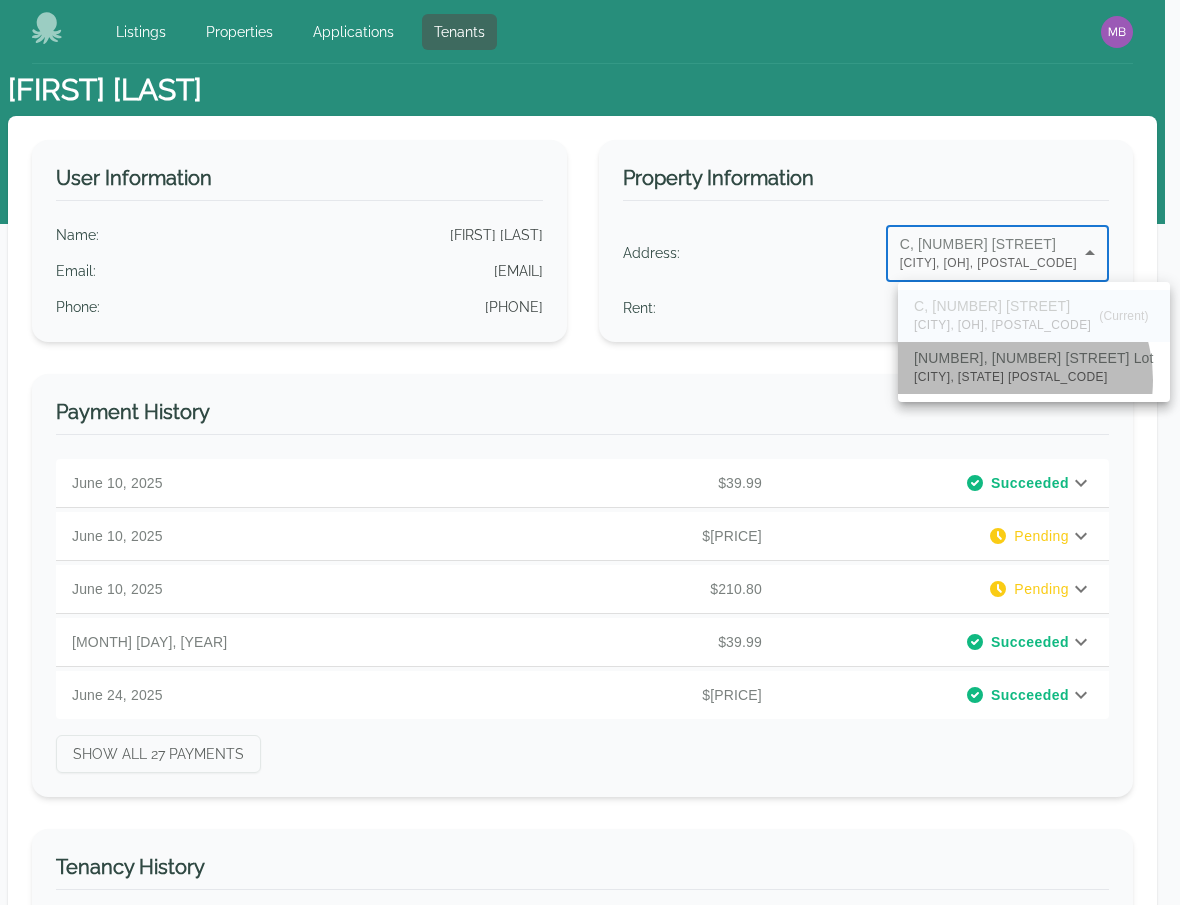 click on "[CITY], [STATE] [POSTAL_CODE]" at bounding box center [1034, 378] 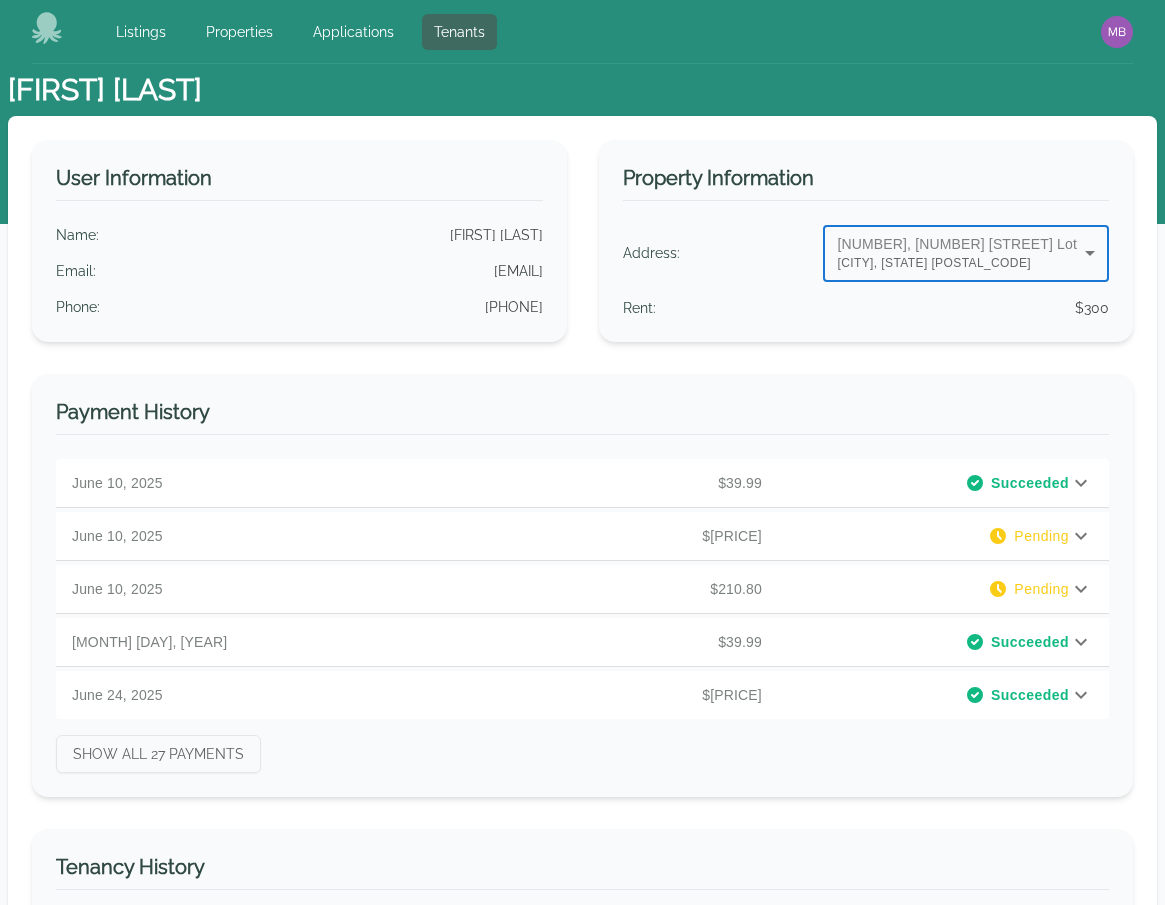 click on "Listings Properties Applications Tenants Open main menu Open user menu [FIRST] [LAST] User Information Name : [FIRST] [LAST] Email : [EMAIL] Phone : [PHONE] Property Information Address : [NUMBER], [NUMBER] [STREET] [CITY], [STATE] [POSTAL_CODE] ** ​ Rent : $300 Payment History June 10, 2025 $39.99 Succeeded PAYMENT DETAILS Total Payment: $39.99 June 10, 2025 $107.90 Pending PAYMENT DETAILS Total Payment: $107.90 June 10, 2025 $210.80 Pending PAYMENT DETAILS Total Payment: $210.80 June 17, 2025 $39.99 Succeeded PAYMENT DETAILS Total Payment: $39.99 June 24, 2025 $107.90 Succeeded PAYMENT DETAILS Rent : $100.00 Platform Fee: $7.90 Total Payment: $107.90 Show All 27 Payments Tenancy History Tenant Status Start Date End Date Actions [FIRST] [LAST] Current July 28, 2025 N/A End Transfer [FIRST] [LAST] Current June 10, 2025 N/A End Transfer [FIRST] [LAST] Past June 10, 2025 June 10, 2025 [FIRST] [LAST] Past June 10, 2025 June 10, 2025 Rows per page: * * ** **" at bounding box center [582, 452] 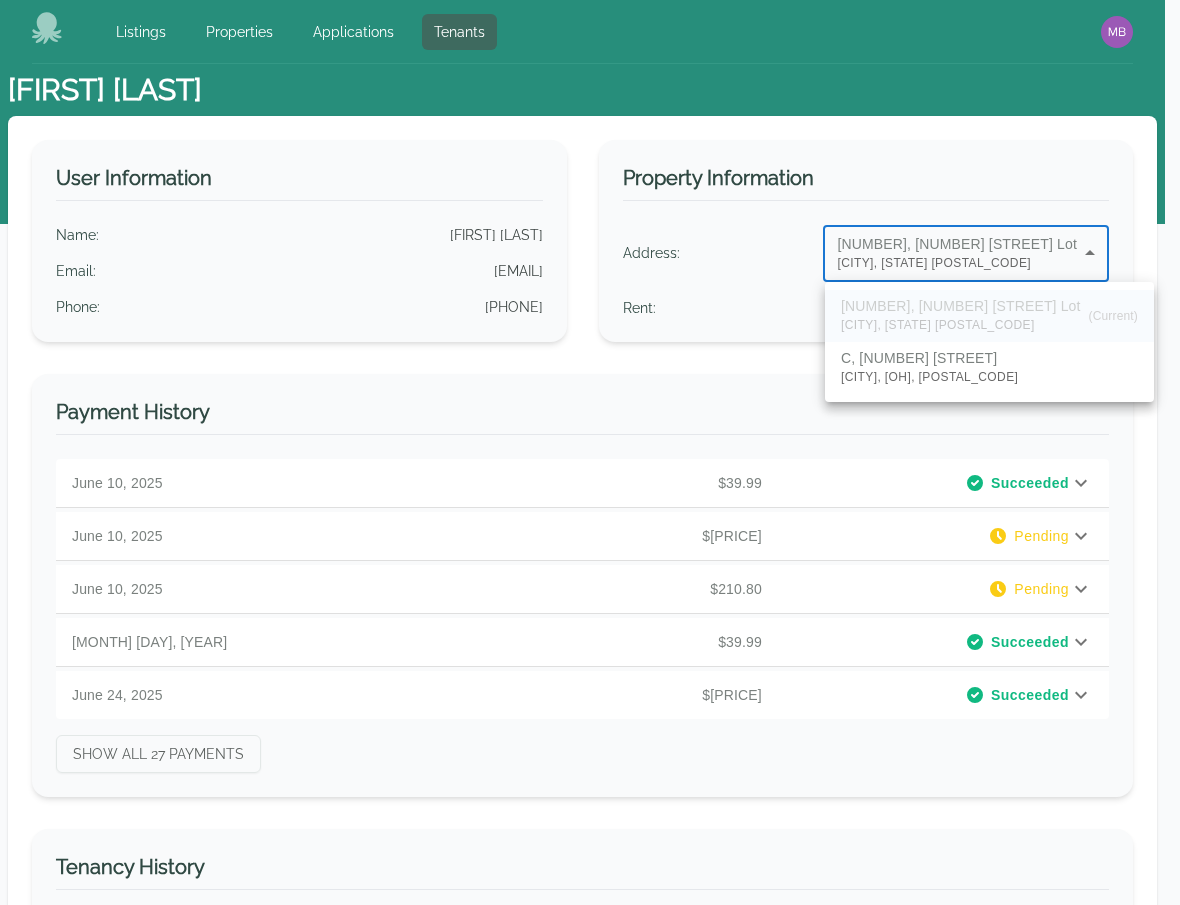click on "C, [NUMBER] [STREET] [CITY], [STATE], [POSTAL_CODE]" at bounding box center [989, 368] 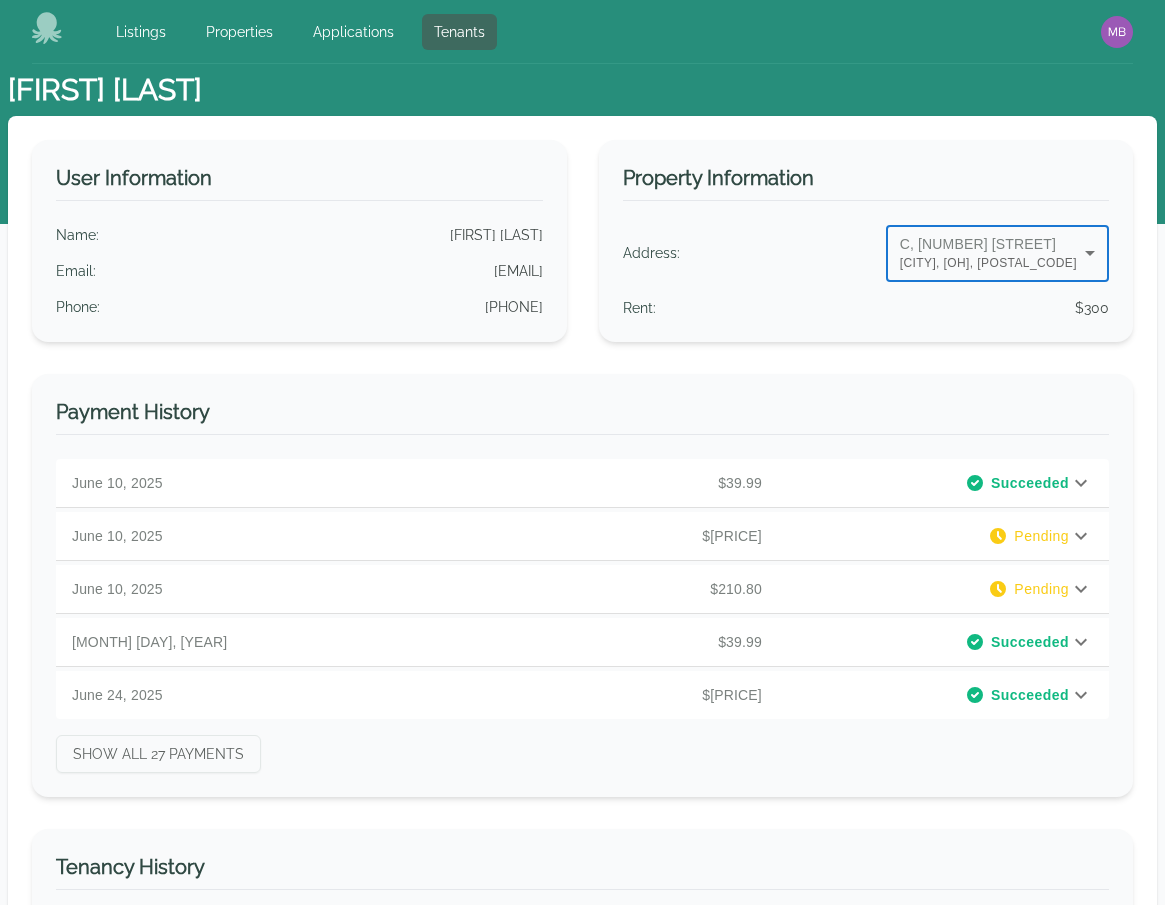 click on "User Information Name : [FIRST] [LAST] Email : [EMAIL] Phone : ([PHONE]) Property Information Address : C, [NUMBER] [STREET] [CITY], [OH], [POSTAL_CODE] * ​ Rent : $300 Payment History [MONTH] [DAY], [YEAR] $[PRICE] Succeeded PAYMENT DETAILS Total Payment: $[PRICE] [MONTH] [DAY], [YEAR] $[PRICE] Pending PAYMENT DETAILS Total Payment: $[PRICE] [MONTH] [DAY], [YEAR] $[PRICE] Pending PAYMENT DETAILS Total Payment: $[PRICE] [MONTH] [DAY], [YEAR] $[PRICE] Succeeded PAYMENT DETAILS Total Payment: $[PRICE] [MONTH] [DAY], [YEAR] $[PRICE] Succeeded PAYMENT DETAILS Rent : $[PRICE] Platform Fee: $[PRICE] Total Payment: $[PRICE] Show All 27 Payments Tenancy History Tenant Status Start Date End Date Actions [FIRST] [LAST] Current [MONTH] [DAY], [YEAR] N/A End Transfer [FIRST] [LAST] Current [MONTH] [DAY], [YEAR] N/A End Transfer [FIRST] [LAST] Past [MONTH] [DAY], [YEAR] [MONTH] [DAY], [YEAR] [FIRST] [LAST] Past [MONTH] [DAY], [YEAR] [MONTH] [DAY], [YEAR] Rows per page: * * ** ** *** 1–4 of 4" at bounding box center (582, 737) 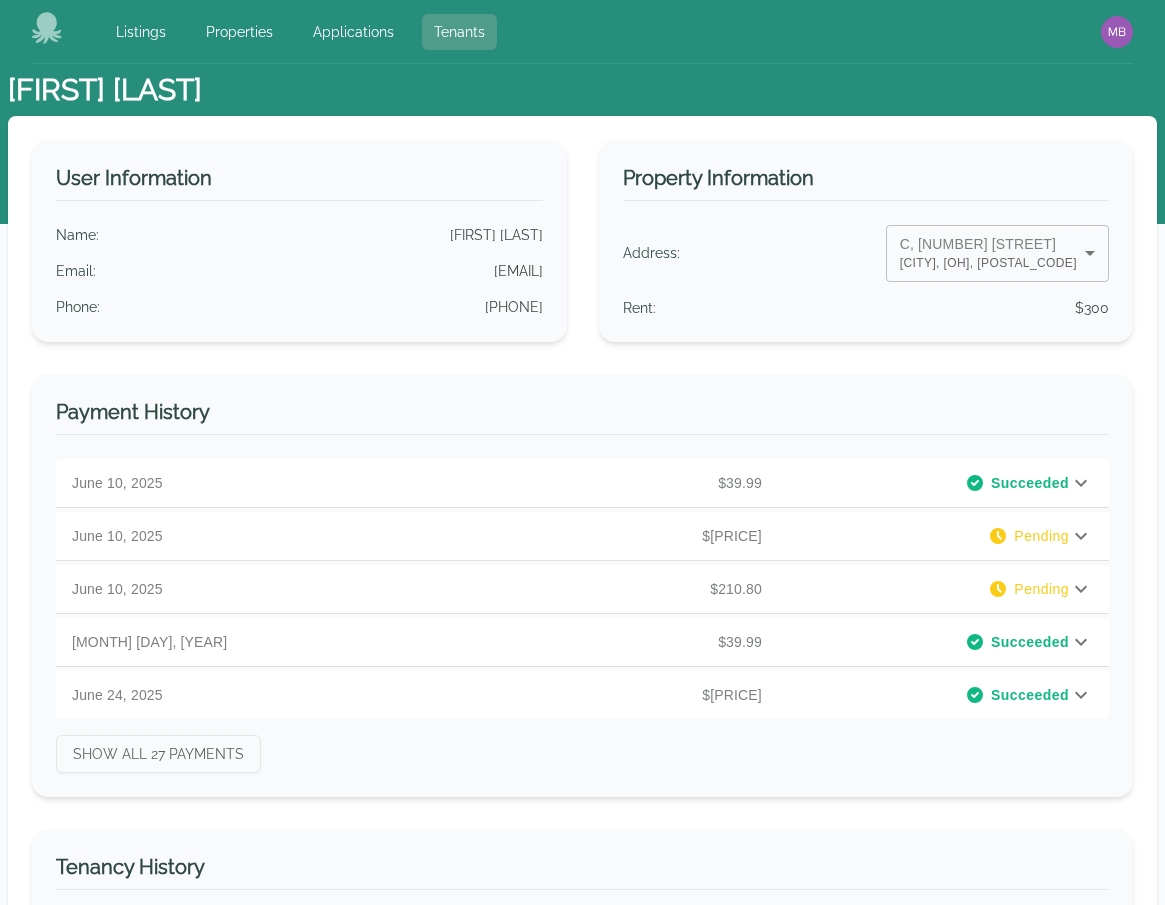 click on "Tenants" at bounding box center [459, 32] 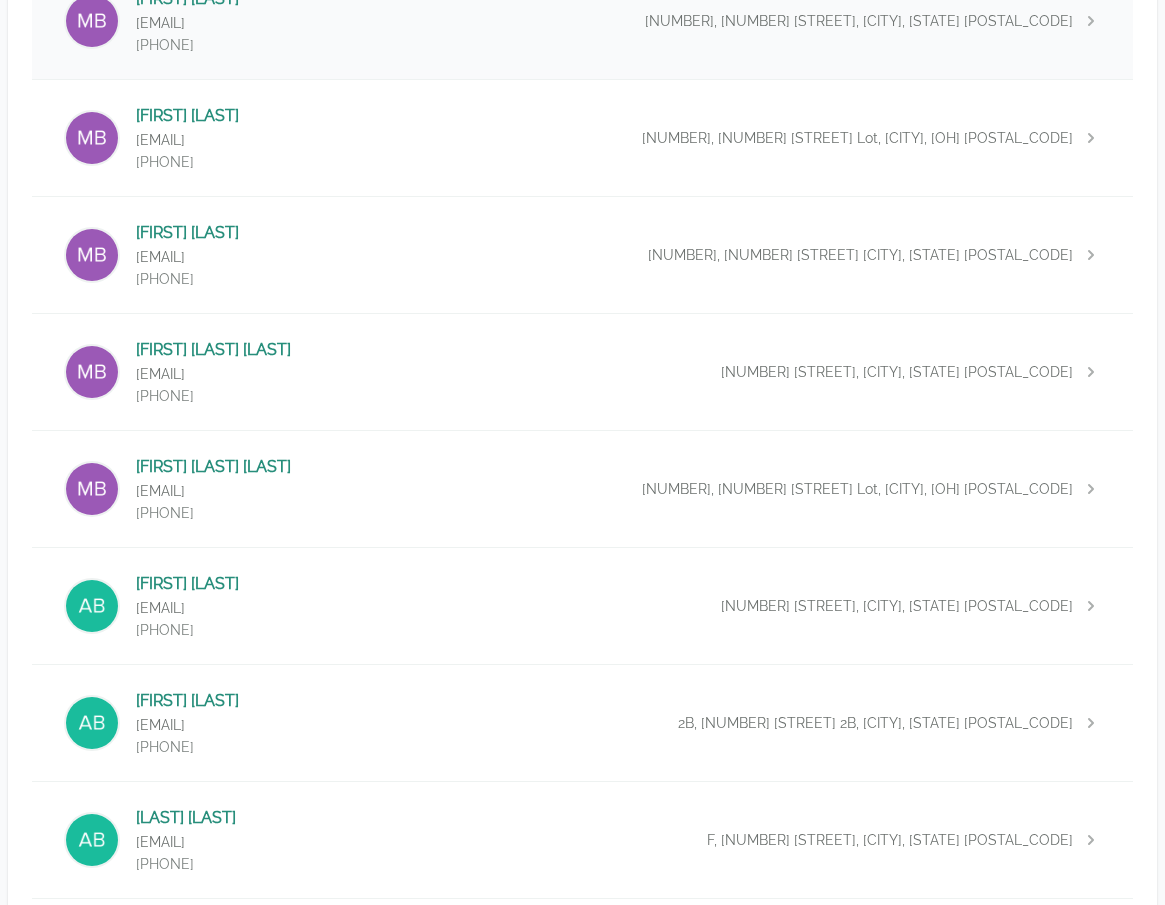 scroll, scrollTop: 600, scrollLeft: 0, axis: vertical 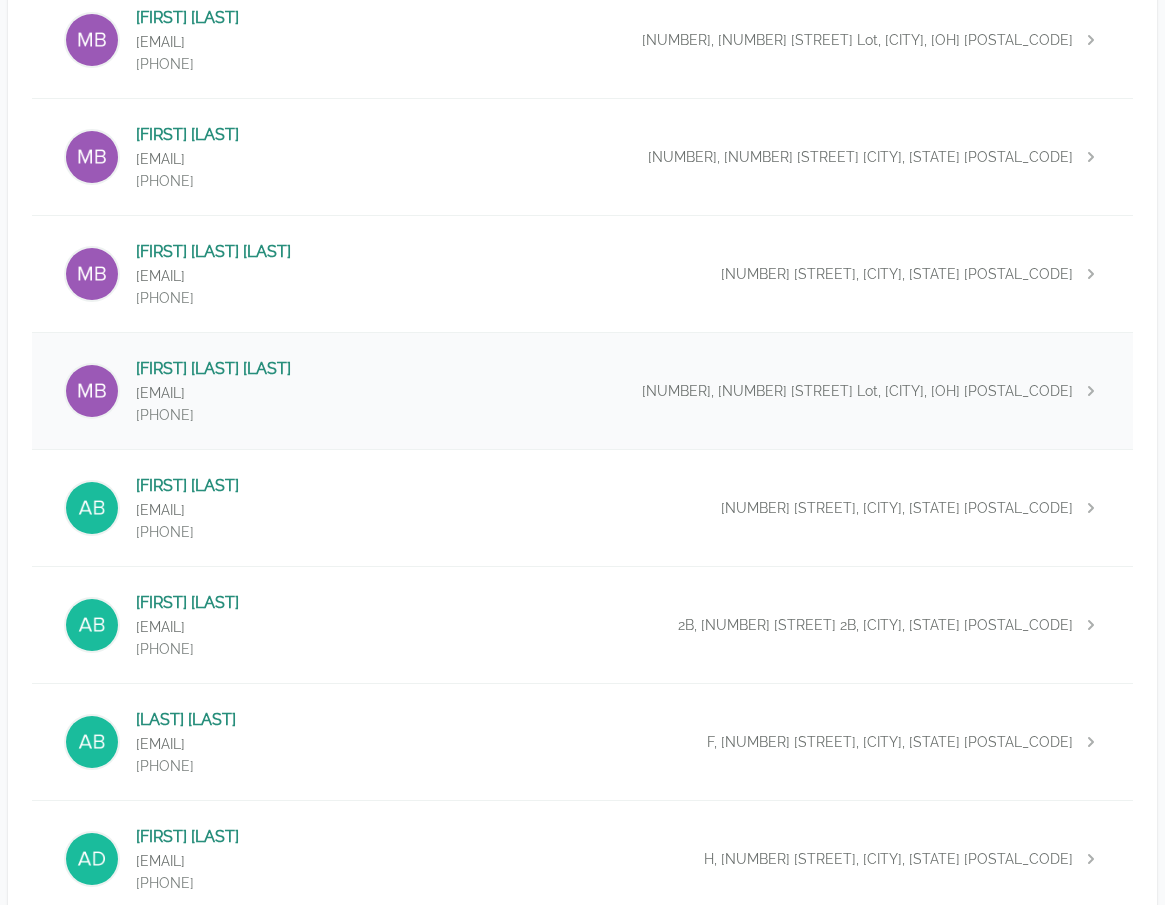click on "[FIRST] [LAST] [EMAIL] [PHONE] [NUMBER], [NUMBER] [STREET], [CITY], [STATE] [POSTAL_CODE]" at bounding box center [582, 391] 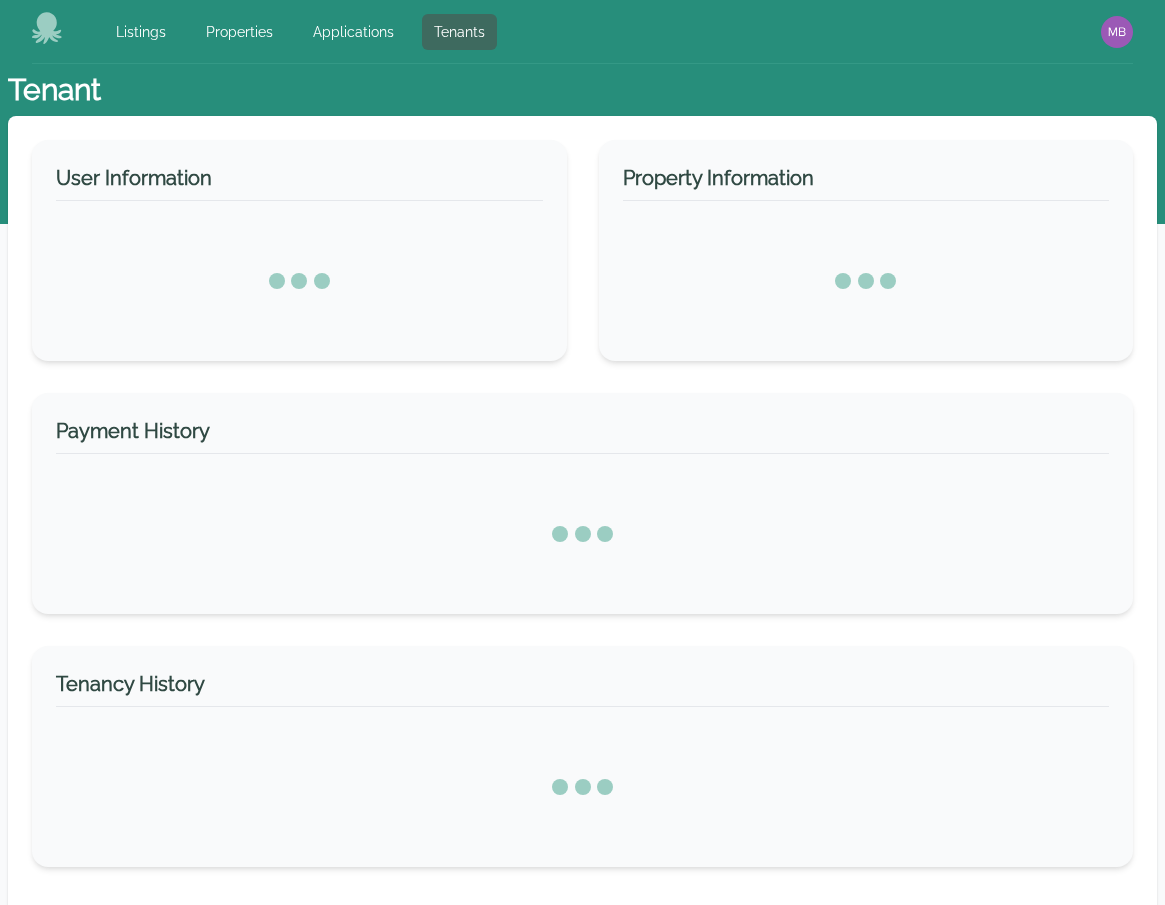 select on "*" 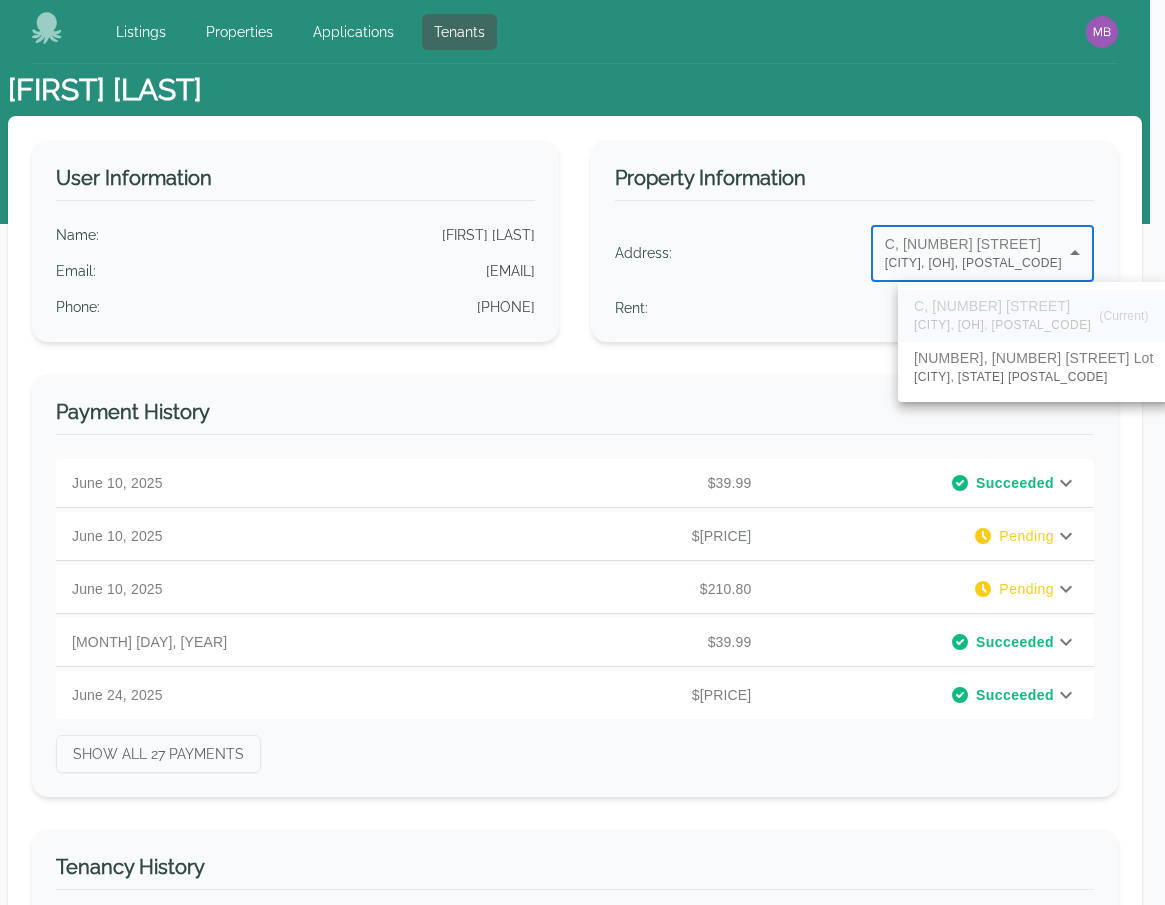 click on "Listings Properties Applications Tenants Open main menu Open user menu [FIRST] [LAST] User Information Name : [FIRST] [LAST] Email : [EMAIL] Phone : [PHONE] Property Information Address : C, [NUMBER] [STREET] [CITY], [STATE], [POSTAL_CODE] * ​ Rent : $300 Payment History June 10, 2025 $39.99 Succeeded PAYMENT DETAILS Total Payment: $39.99 June 10, 2025 $107.90 Pending PAYMENT DETAILS Total Payment: $107.90 June 10, 2025 $210.80 Pending PAYMENT DETAILS Total Payment: $210.80 June 17, 2025 $39.99 Succeeded PAYMENT DETAILS Total Payment: $39.99 June 24, 2025 $107.90 Succeeded PAYMENT DETAILS Rent : $100.00 Platform Fee: $7.90 Total Payment: $107.90 Show All 27 Payments Tenancy History Tenant Status Start Date End Date Actions [FIRST] [LAST] Current July 28, 2025 N/A End Transfer [FIRST] [LAST] Current June 10, 2025 N/A End Transfer [FIRST] [LAST] Past June 10, 2025 June 10, 2025 [FIRST] [LAST] Past June 10, 2025 June 10, 2025 Rows per page: * * ** ** *** 1–4 of 4" at bounding box center (582, 452) 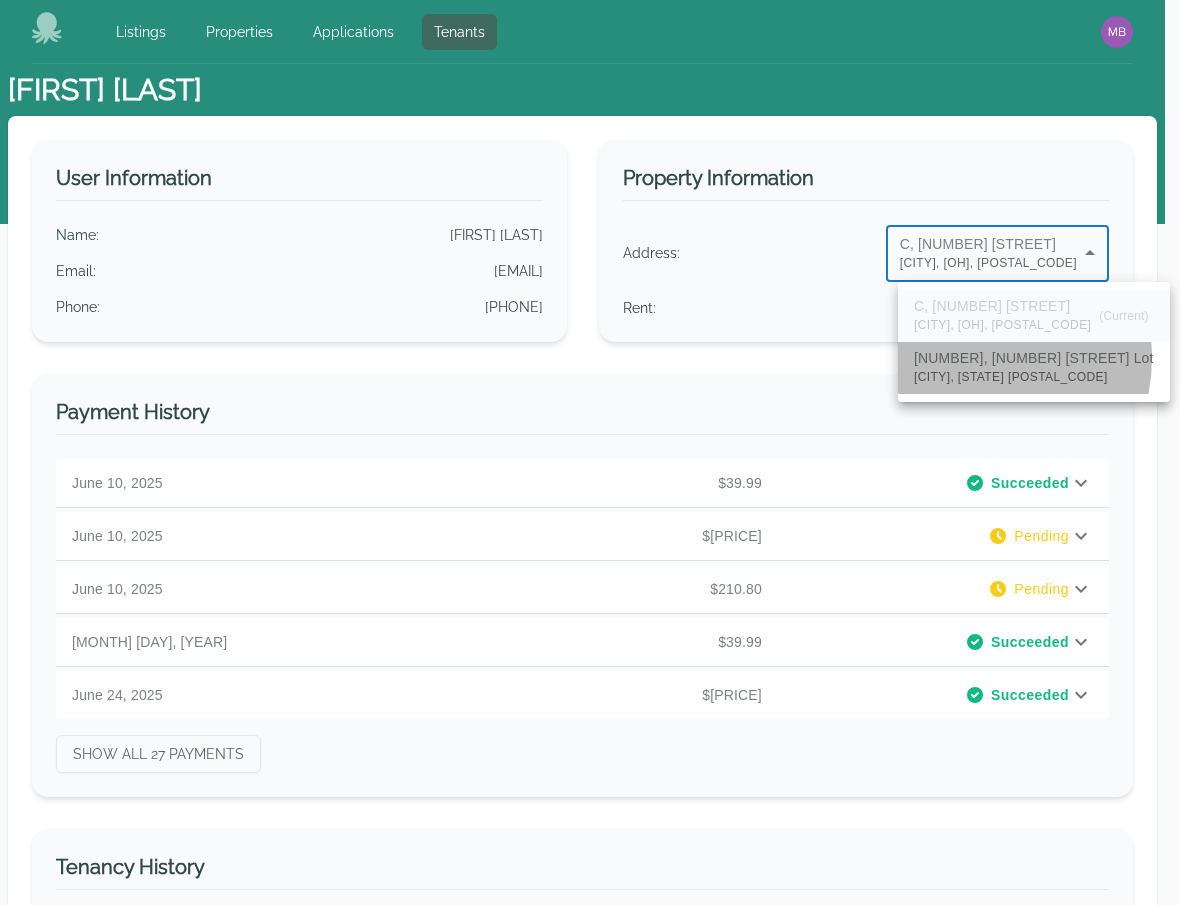 click on "[NUMBER], [NUMBER] [STREET] Lot" at bounding box center (1034, 358) 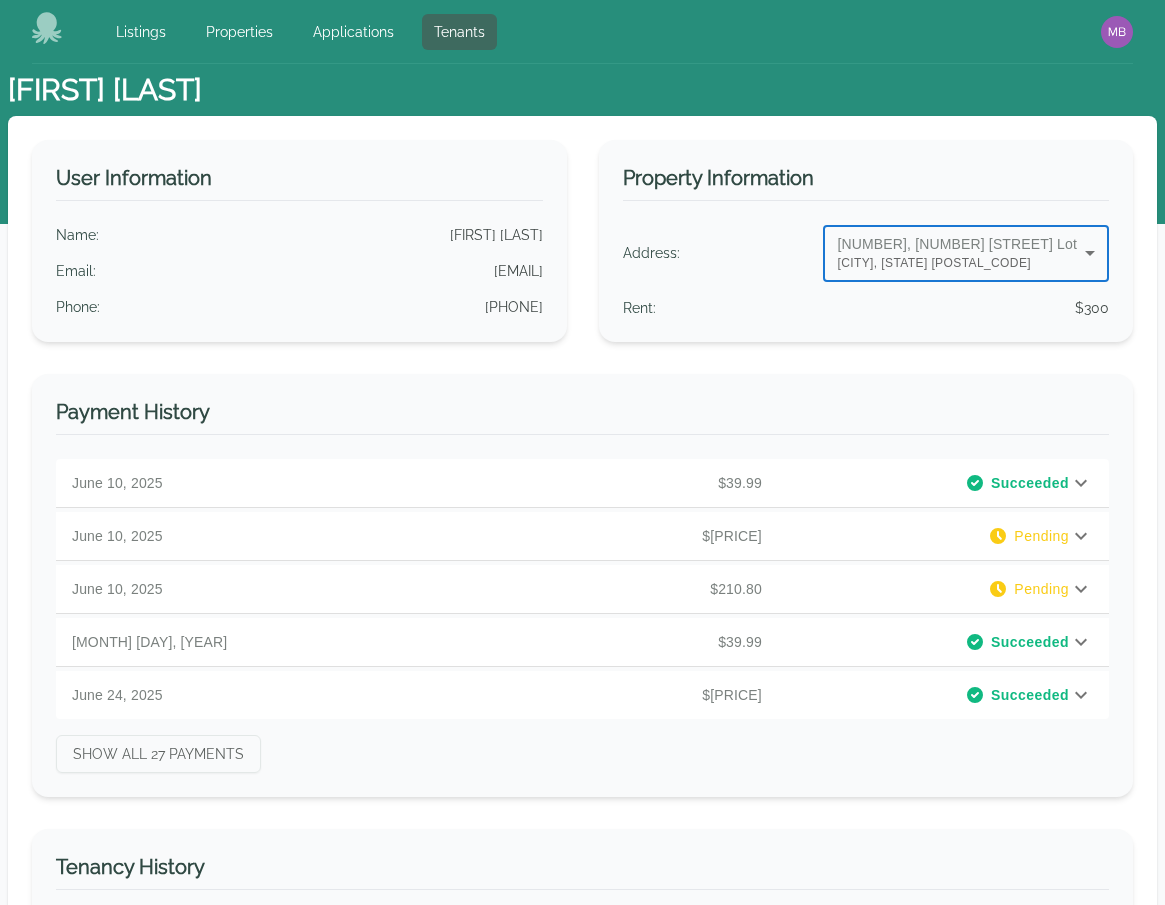 click on "Listings Properties Applications Tenants Open main menu Open user menu [FIRST] [LAST] User Information Name : [FIRST] [LAST] Email : [EMAIL] Phone : [PHONE] Property Information Address : [NUMBER], [NUMBER] [STREET] [CITY], [STATE] [POSTAL_CODE] ** ​ Rent : $300 Payment History June 10, 2025 $39.99 Succeeded PAYMENT DETAILS Total Payment: $39.99 June 10, 2025 $107.90 Pending PAYMENT DETAILS Total Payment: $107.90 June 10, 2025 $210.80 Pending PAYMENT DETAILS Total Payment: $210.80 June 17, 2025 $39.99 Succeeded PAYMENT DETAILS Total Payment: $39.99 June 24, 2025 $107.90 Succeeded PAYMENT DETAILS Rent : $100.00 Platform Fee: $7.90 Total Payment: $107.90 Show All 27 Payments Tenancy History Tenant Status Start Date End Date Actions [FIRST] [LAST] Current July 28, 2025 N/A End Transfer [FIRST] [LAST] Current June 10, 2025 N/A End Transfer [FIRST] [LAST] Past June 10, 2025 June 10, 2025 [FIRST] [LAST] Past June 10, 2025 June 10, 2025 Rows per page: * * ** **" at bounding box center (582, 452) 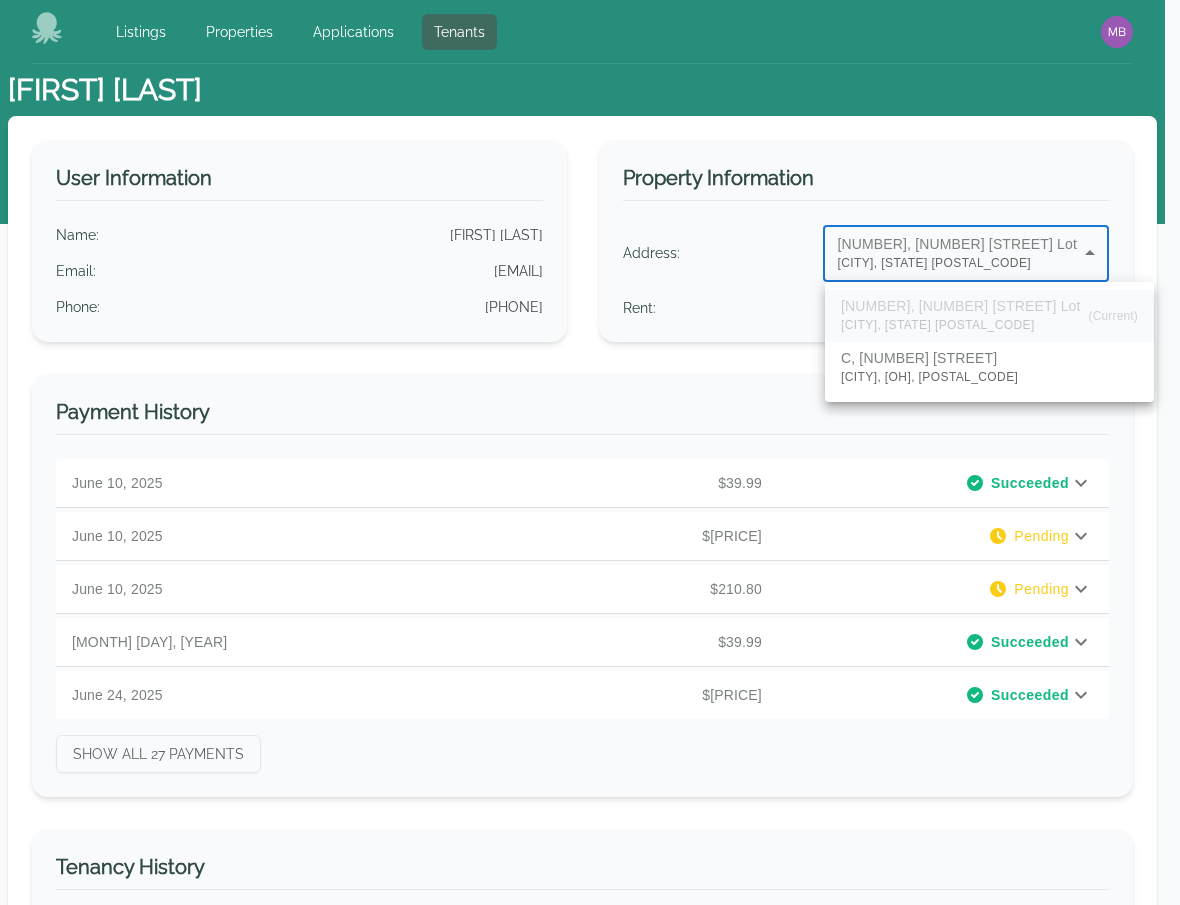 click on "C, [NUMBER] [STREET] [CITY], [STATE], [POSTAL_CODE]" at bounding box center (989, 368) 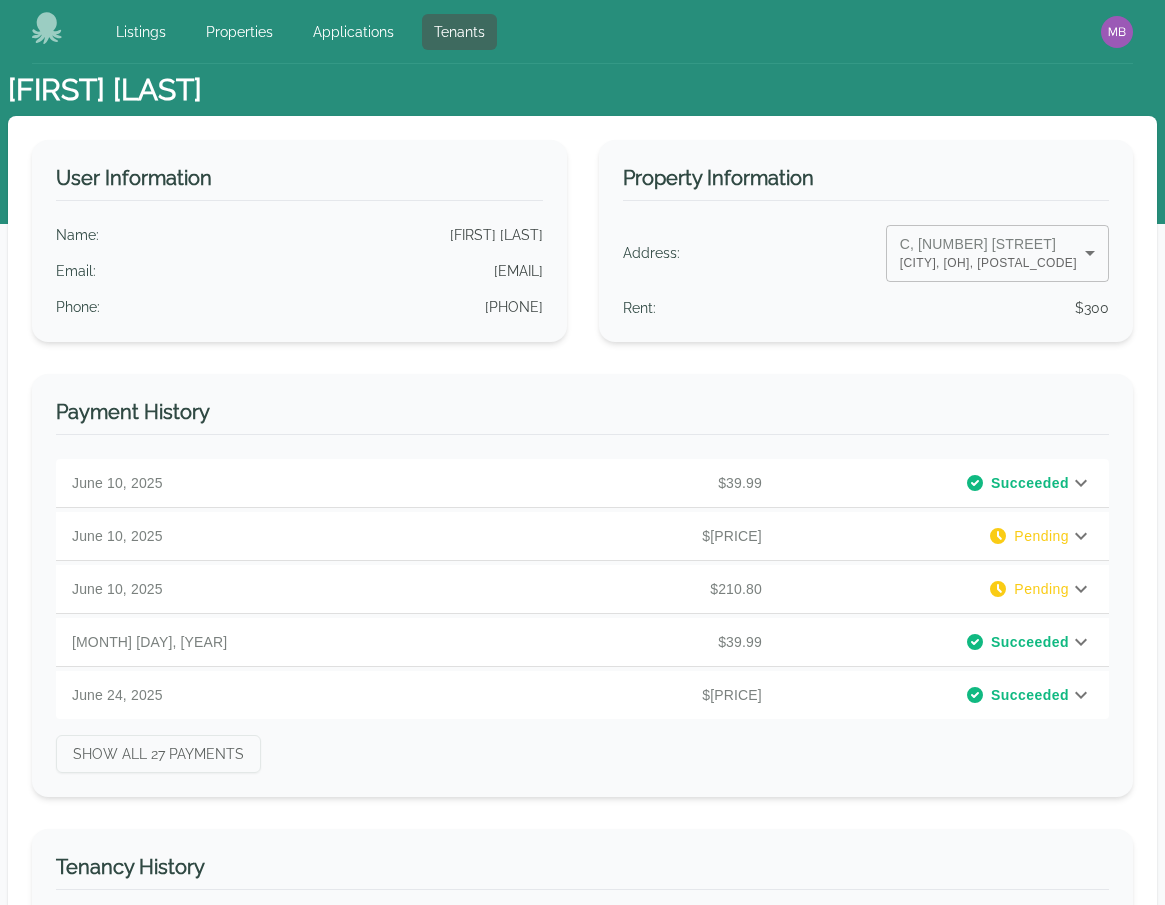 click on "User Information Name : [FIRST] [LAST] Email : [EMAIL] Phone : ([PHONE]) Property Information Address : C, [NUMBER] [STREET] [CITY], [OH], [POSTAL_CODE] * ​ Rent : $300 Payment History [MONTH] [DAY], [YEAR] $[PRICE] Succeeded PAYMENT DETAILS Total Payment: $[PRICE] [MONTH] [DAY], [YEAR] $[PRICE] Pending PAYMENT DETAILS Total Payment: $[PRICE] [MONTH] [DAY], [YEAR] $[PRICE] Pending PAYMENT DETAILS Total Payment: $[PRICE] [MONTH] [DAY], [YEAR] $[PRICE] Succeeded PAYMENT DETAILS Total Payment: $[PRICE] [MONTH] [DAY], [YEAR] $[PRICE] Succeeded PAYMENT DETAILS Rent : $[PRICE] Platform Fee: $[PRICE] Total Payment: $[PRICE] Show All 27 Payments Tenancy History Tenant Status Start Date End Date Actions [FIRST] [LAST] Current [MONTH] [DAY], [YEAR] N/A End Transfer [FIRST] [LAST] Current [MONTH] [DAY], [YEAR] N/A End Transfer [FIRST] [LAST] Past [MONTH] [DAY], [YEAR] [MONTH] [DAY], [YEAR] [FIRST] [LAST] Past [MONTH] [DAY], [YEAR] [MONTH] [DAY], [YEAR] Rows per page: * * ** ** *** 1–4 of 4" at bounding box center [582, 737] 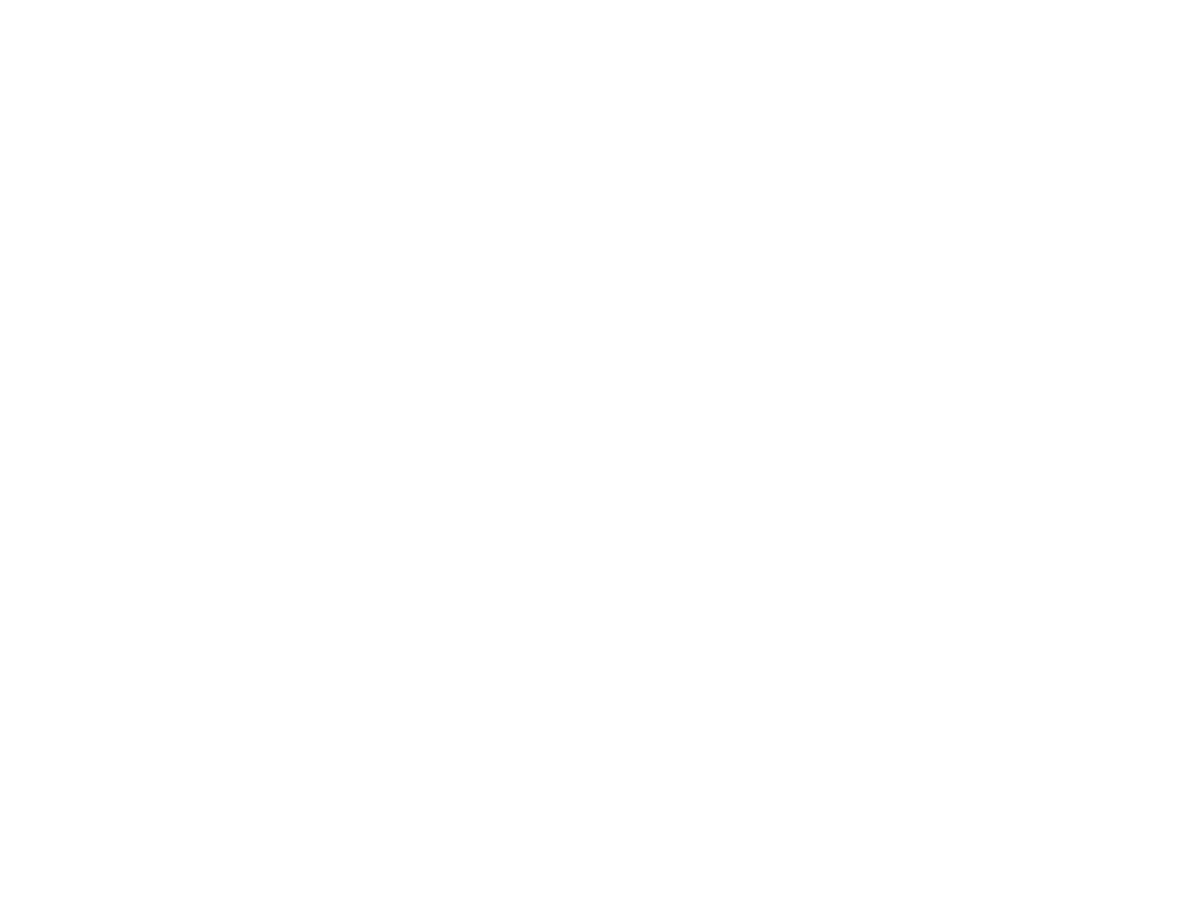 scroll, scrollTop: 0, scrollLeft: 0, axis: both 